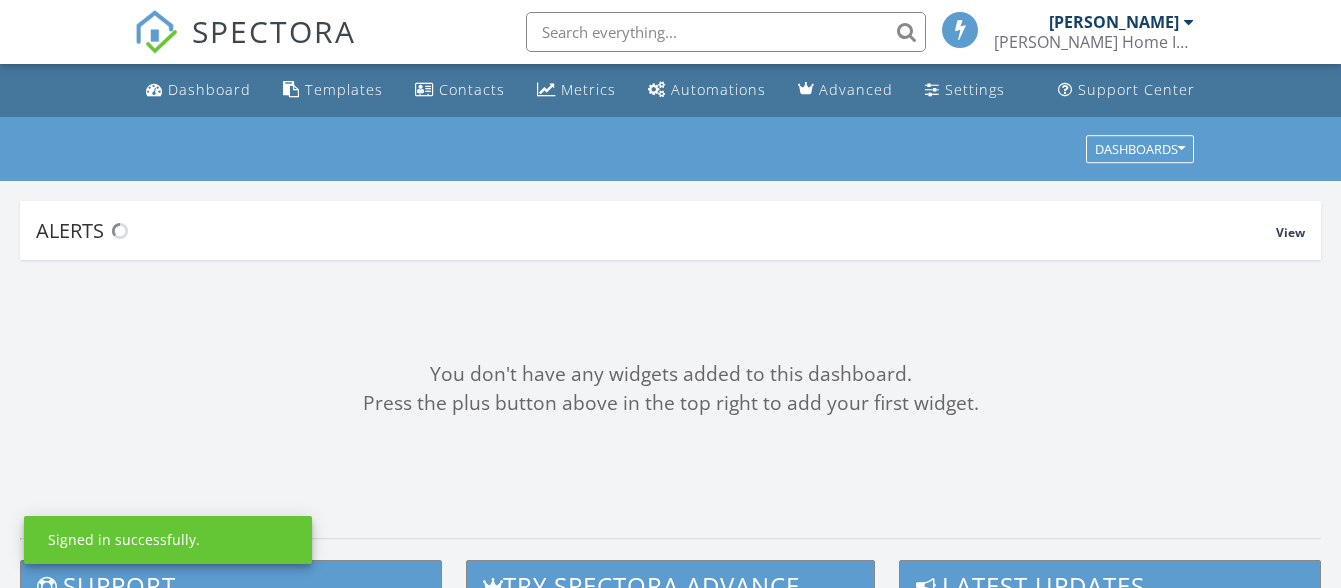 scroll, scrollTop: 0, scrollLeft: 0, axis: both 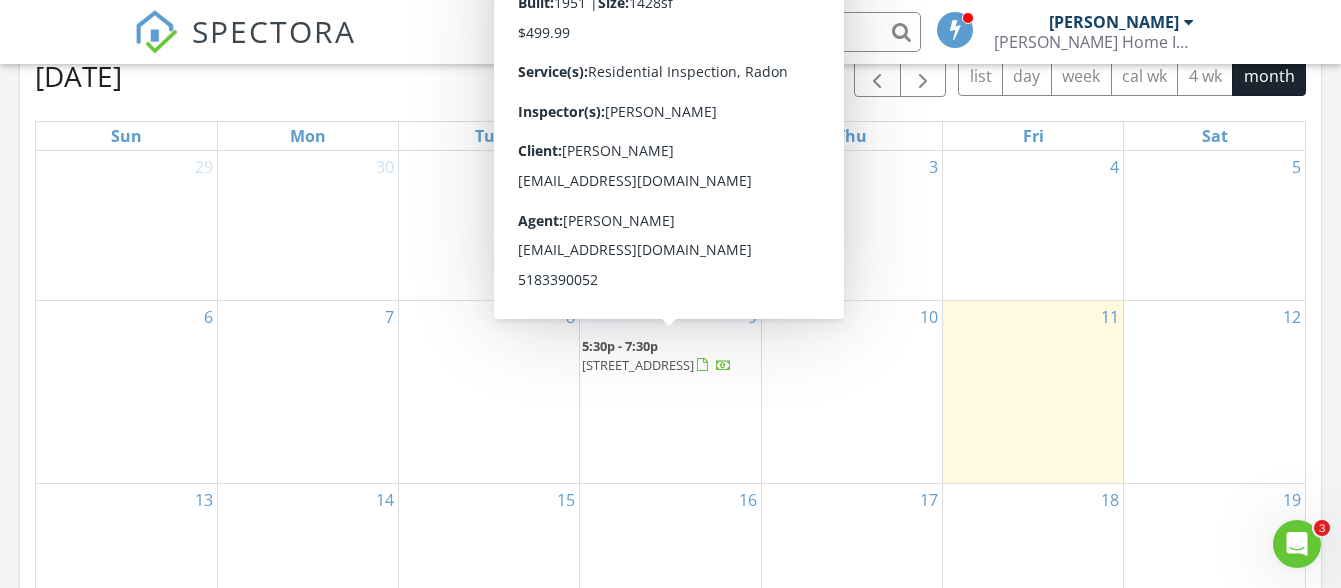 click on "1232 Highbridge Rd, Schenectady 12303" at bounding box center [638, 365] 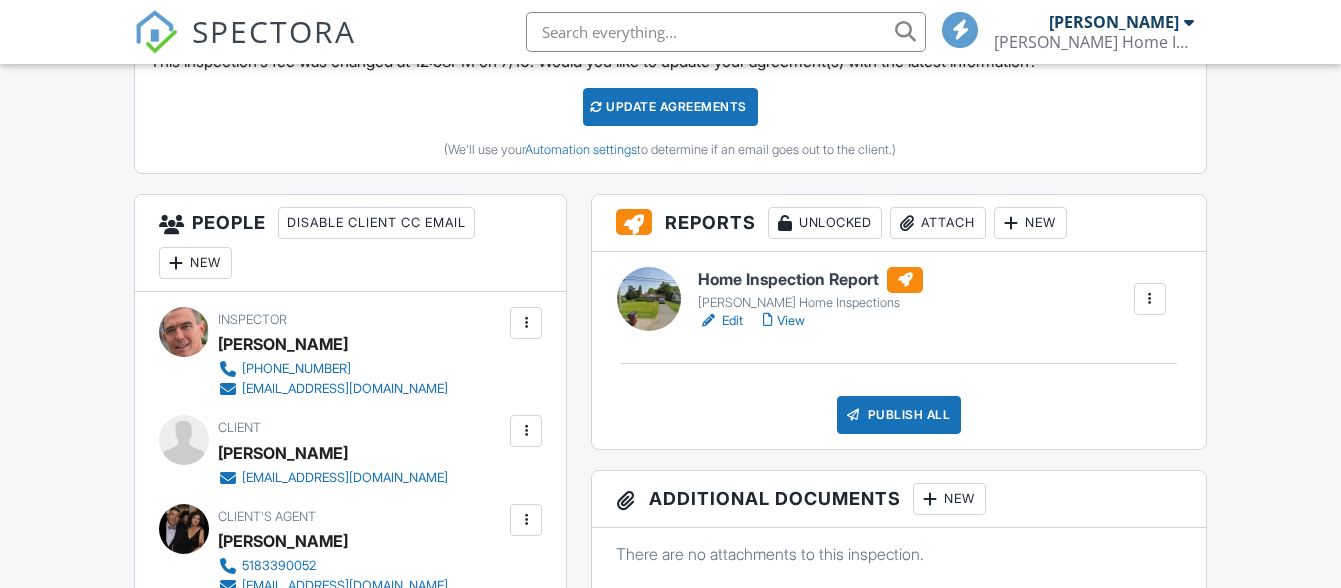 scroll, scrollTop: 500, scrollLeft: 0, axis: vertical 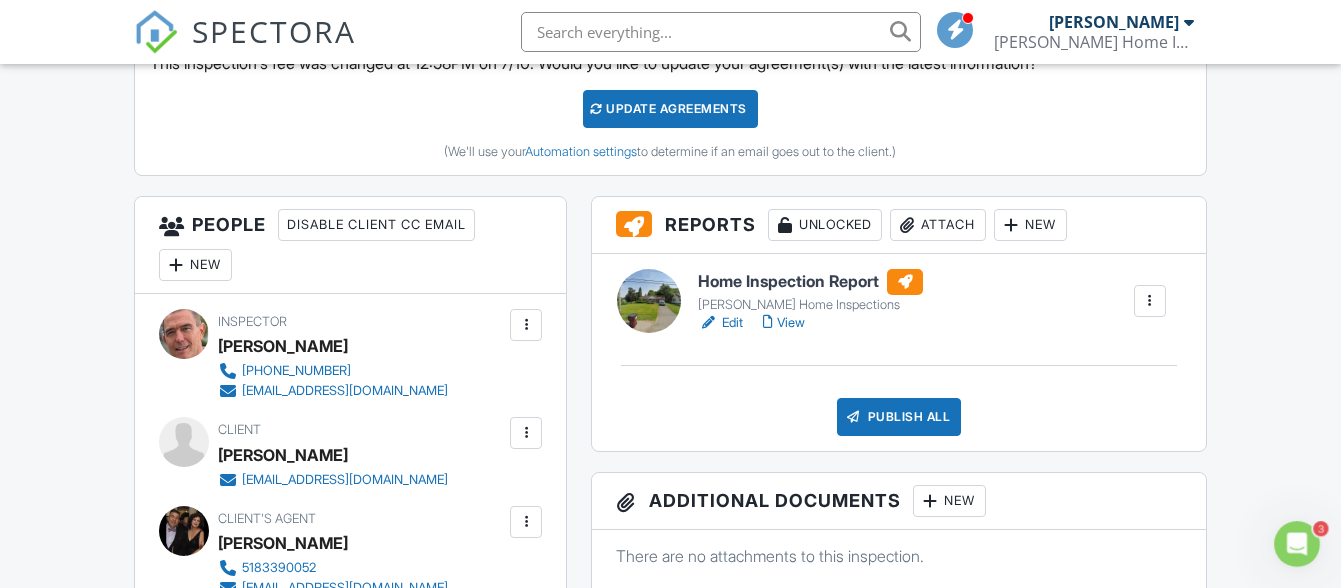 click on "Edit" at bounding box center [720, 323] 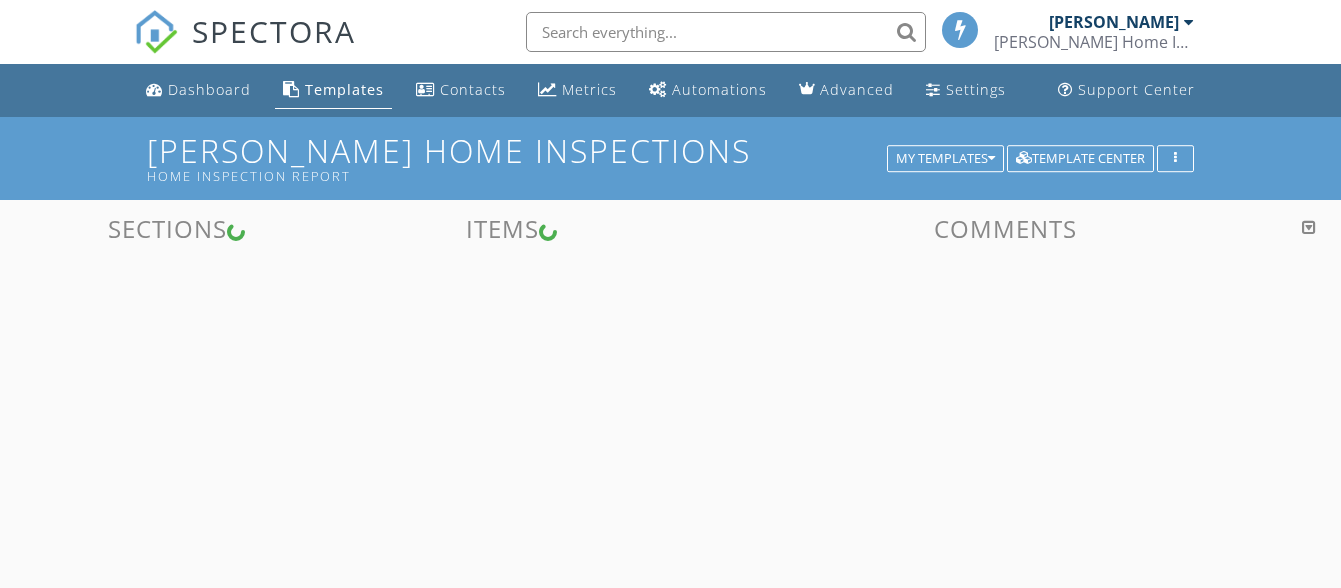 scroll, scrollTop: 0, scrollLeft: 0, axis: both 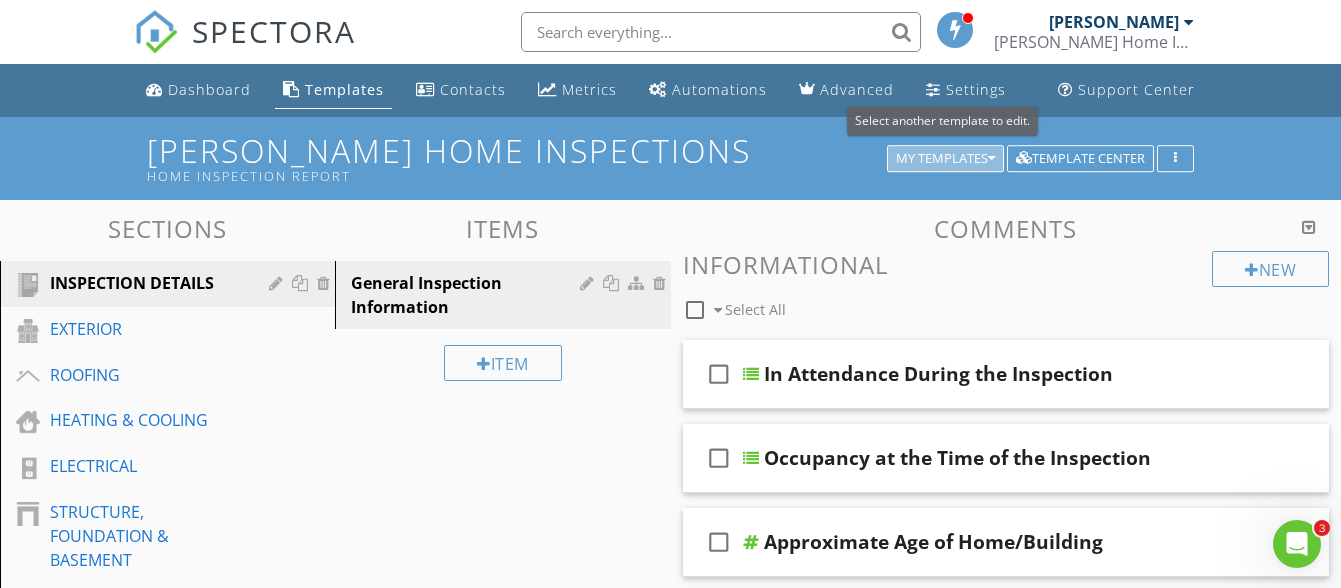 click at bounding box center [991, 159] 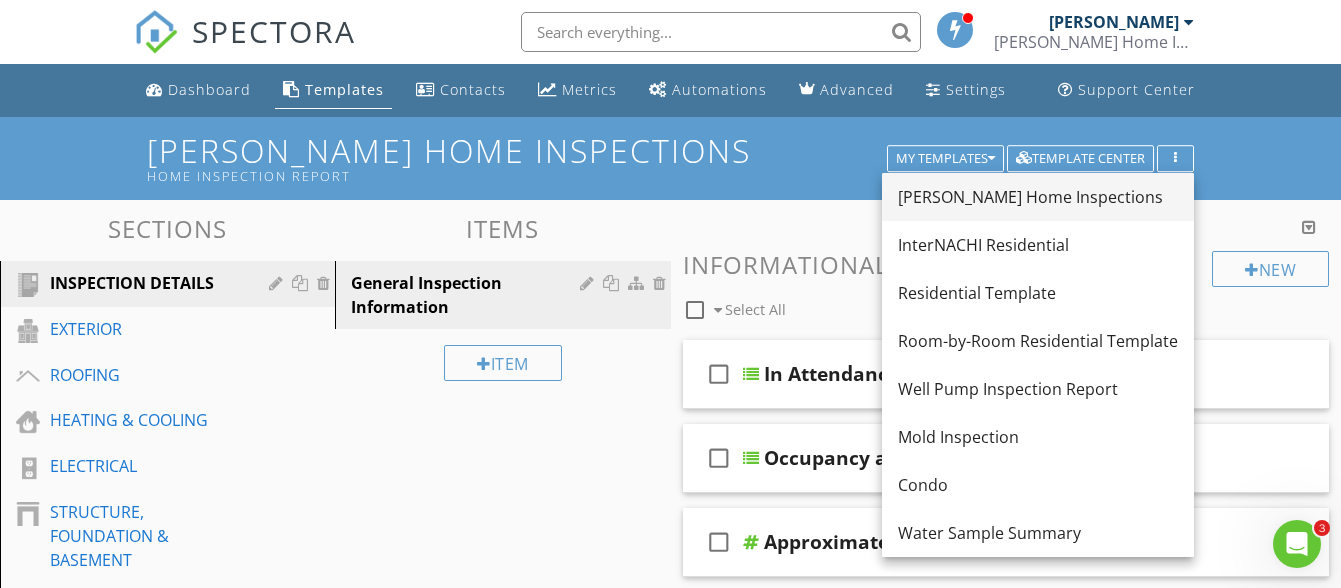 click on "[PERSON_NAME] Home Inspections" at bounding box center [1038, 197] 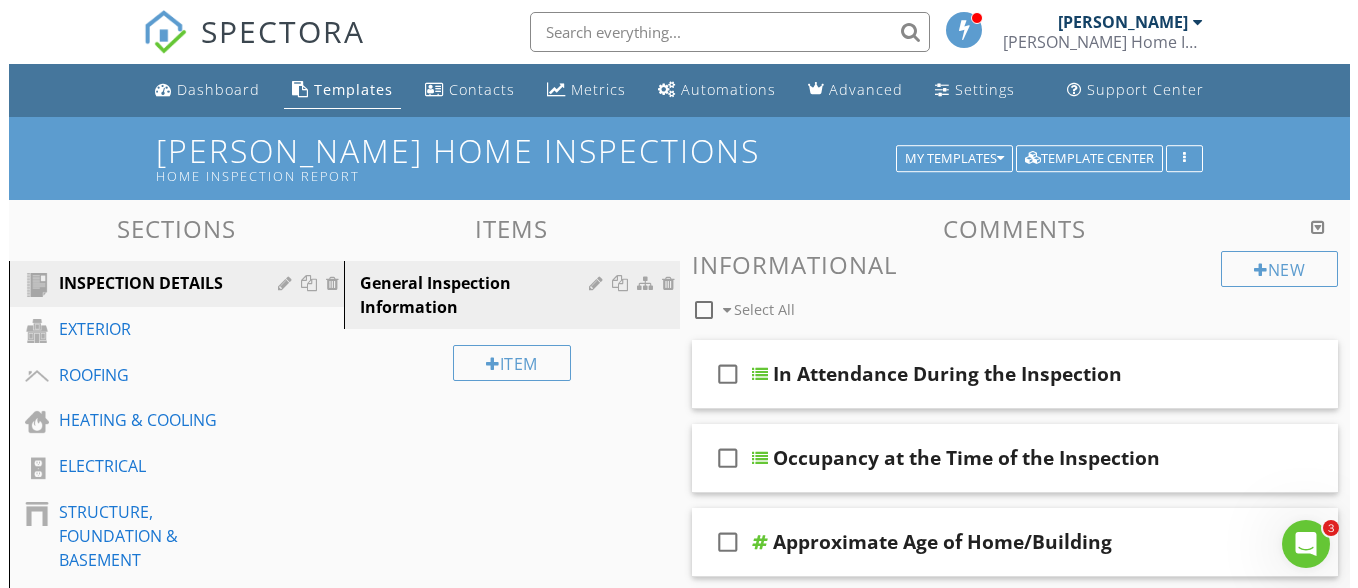 scroll, scrollTop: 100, scrollLeft: 0, axis: vertical 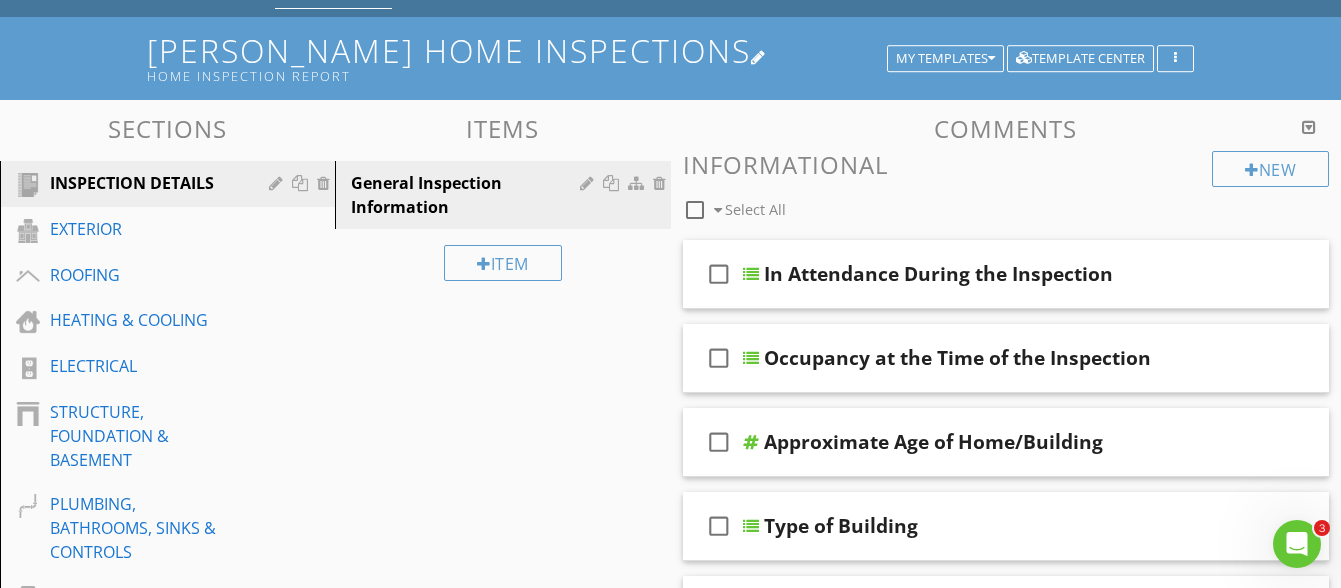 click on "McGrath Home Inspections
Home Inspection Report" at bounding box center [670, 58] 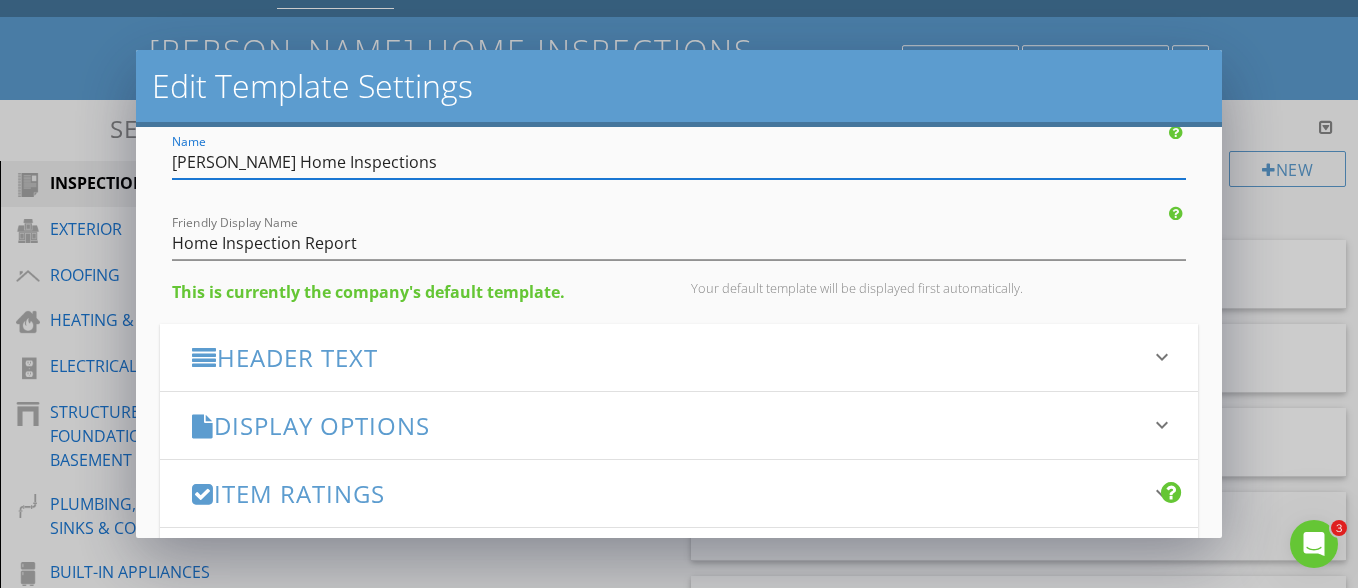 scroll, scrollTop: 100, scrollLeft: 0, axis: vertical 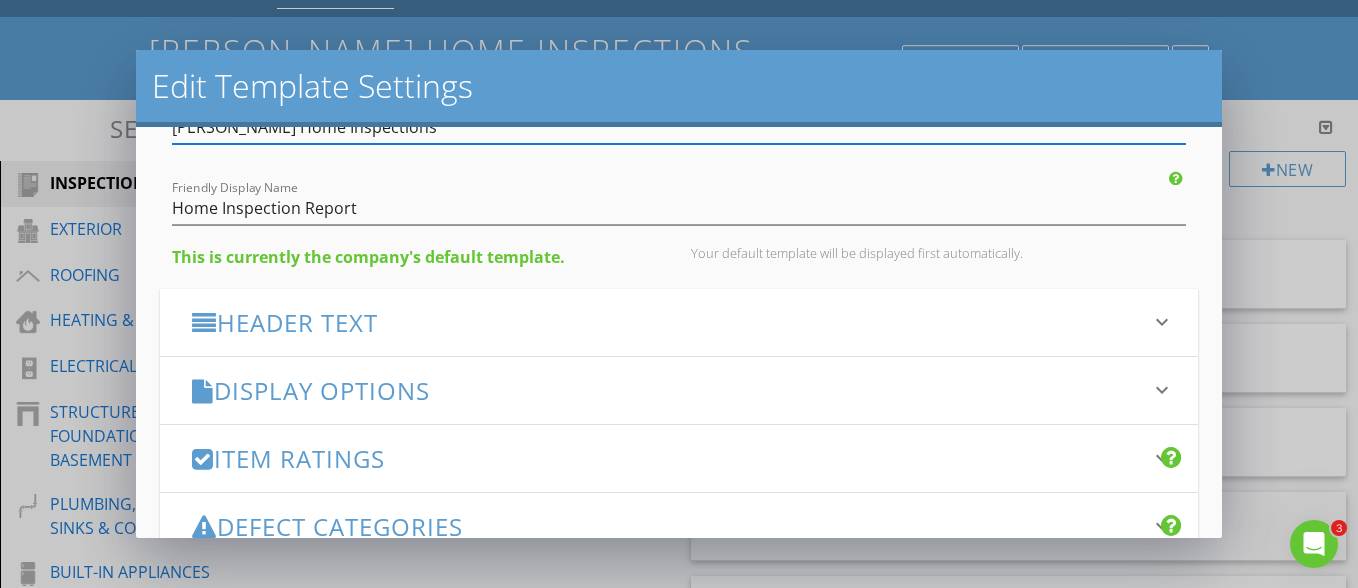 click on "Header Text
keyboard_arrow_down" at bounding box center (679, 322) 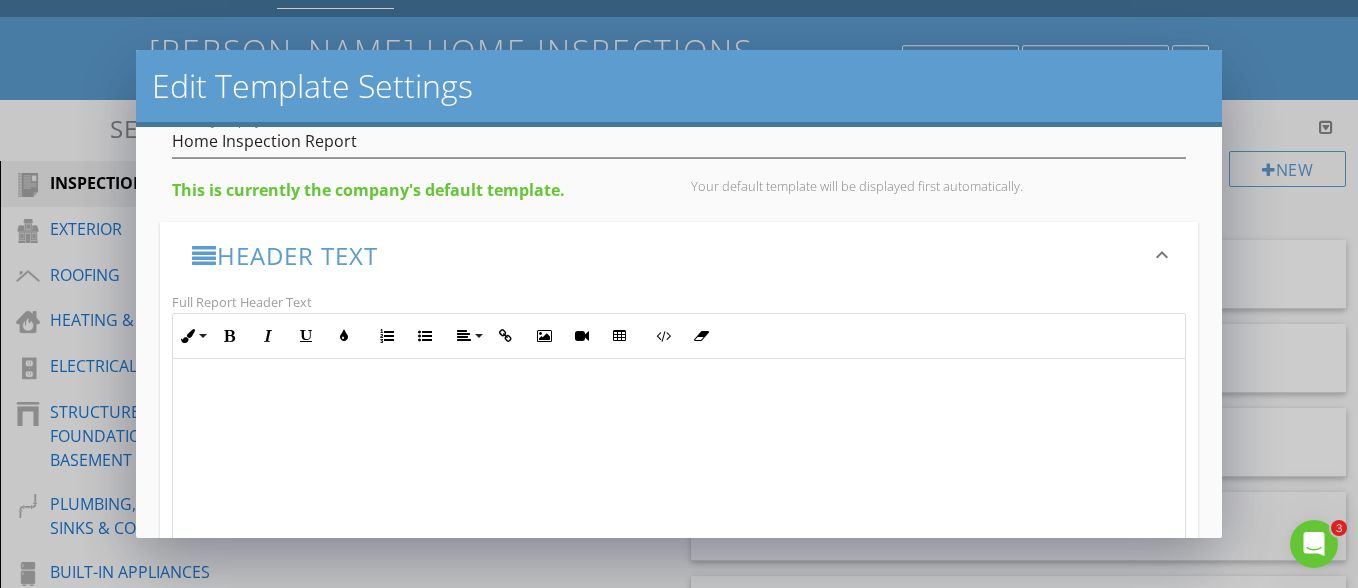 scroll, scrollTop: 300, scrollLeft: 0, axis: vertical 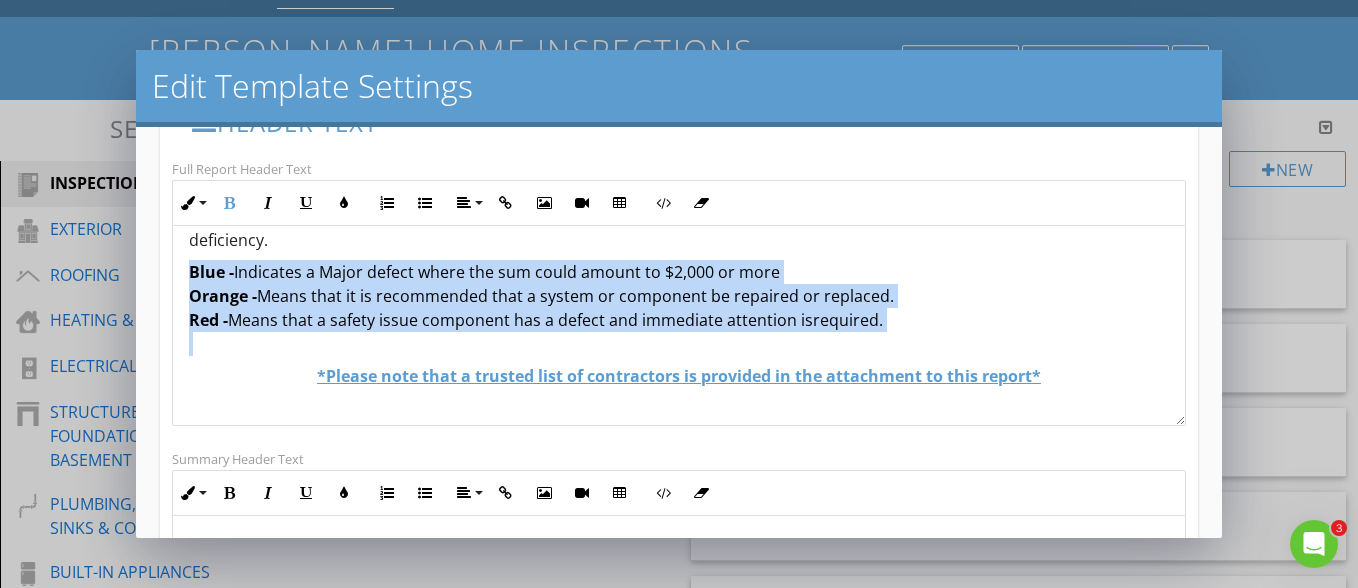 drag, startPoint x: 189, startPoint y: 318, endPoint x: 832, endPoint y: 381, distance: 646.0789 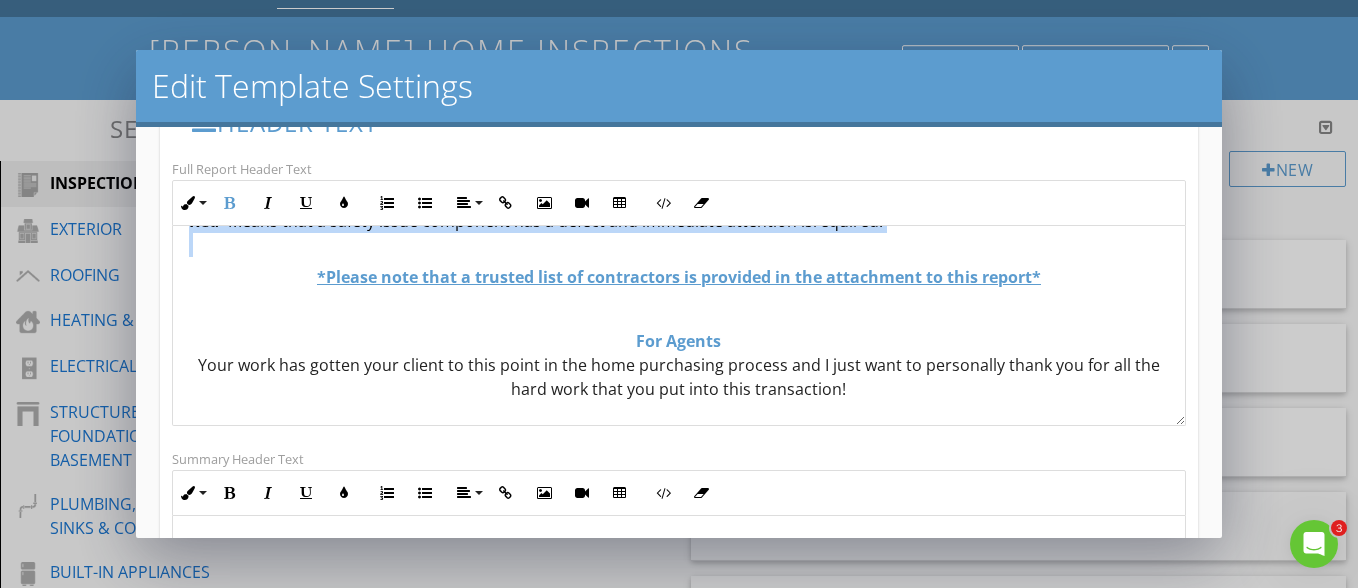 scroll, scrollTop: 1847, scrollLeft: 0, axis: vertical 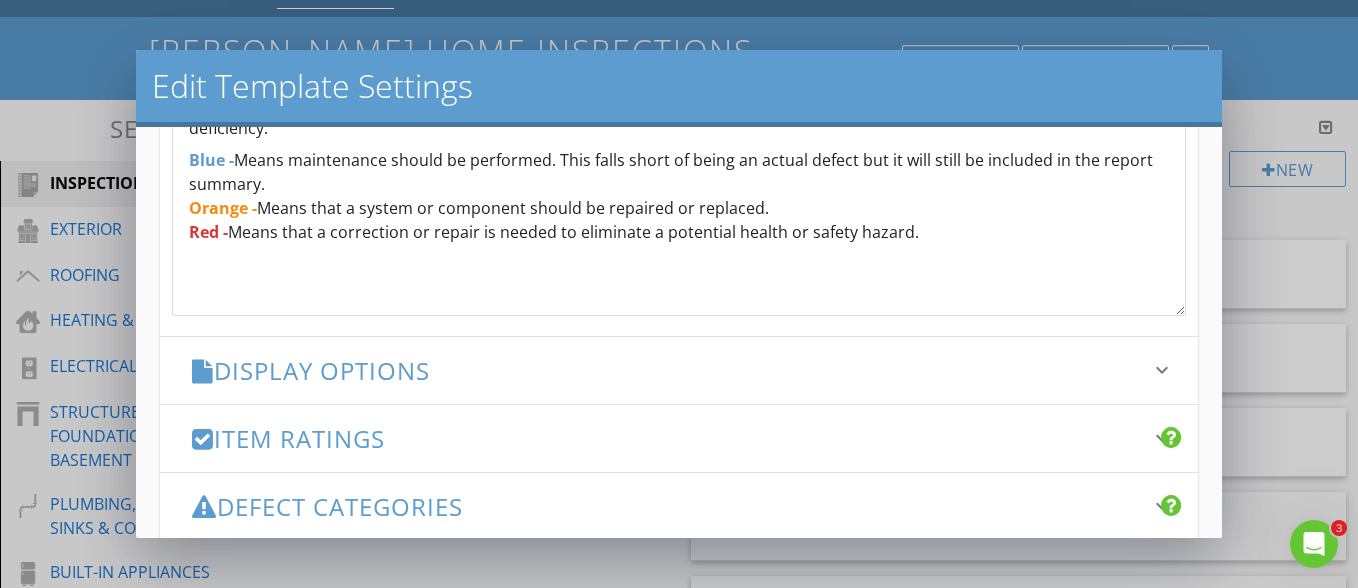 drag, startPoint x: 190, startPoint y: 205, endPoint x: 937, endPoint y: 285, distance: 751.2716 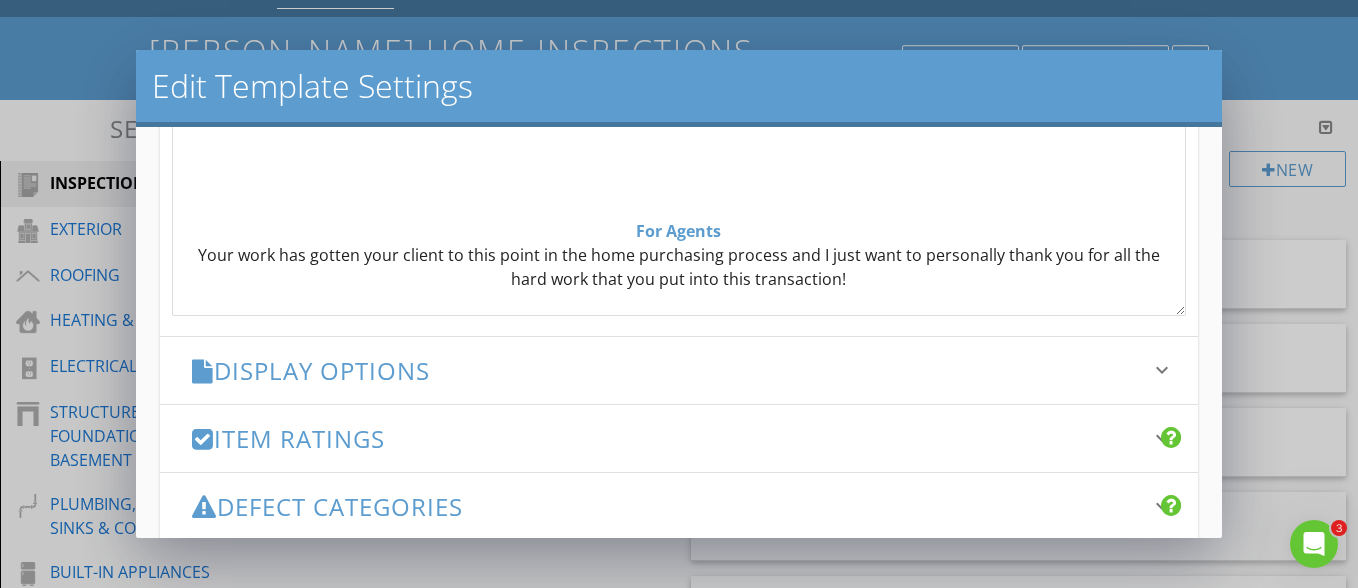 scroll, scrollTop: 1577, scrollLeft: 0, axis: vertical 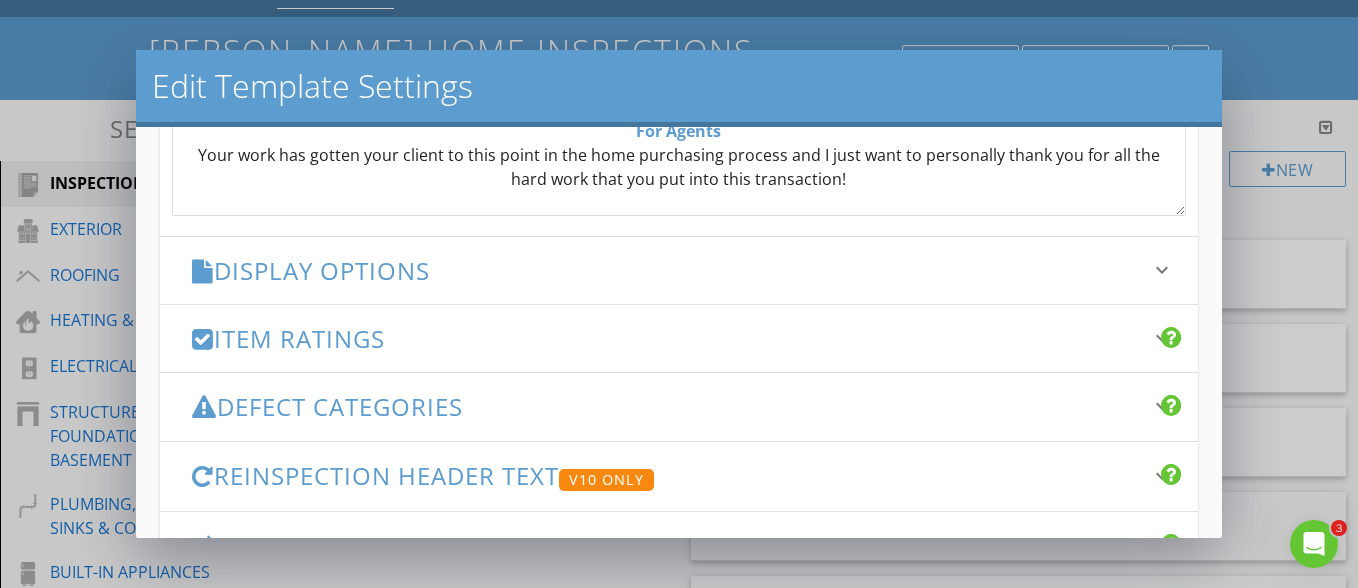click on "Display Options" at bounding box center (667, 270) 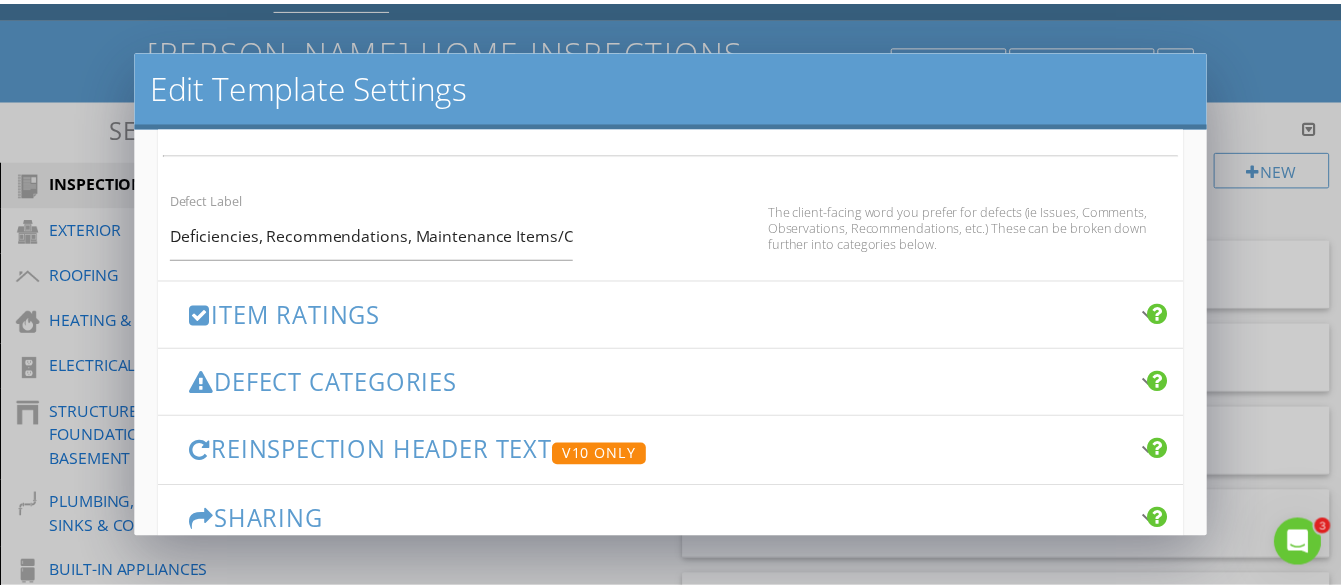 scroll, scrollTop: 1464, scrollLeft: 0, axis: vertical 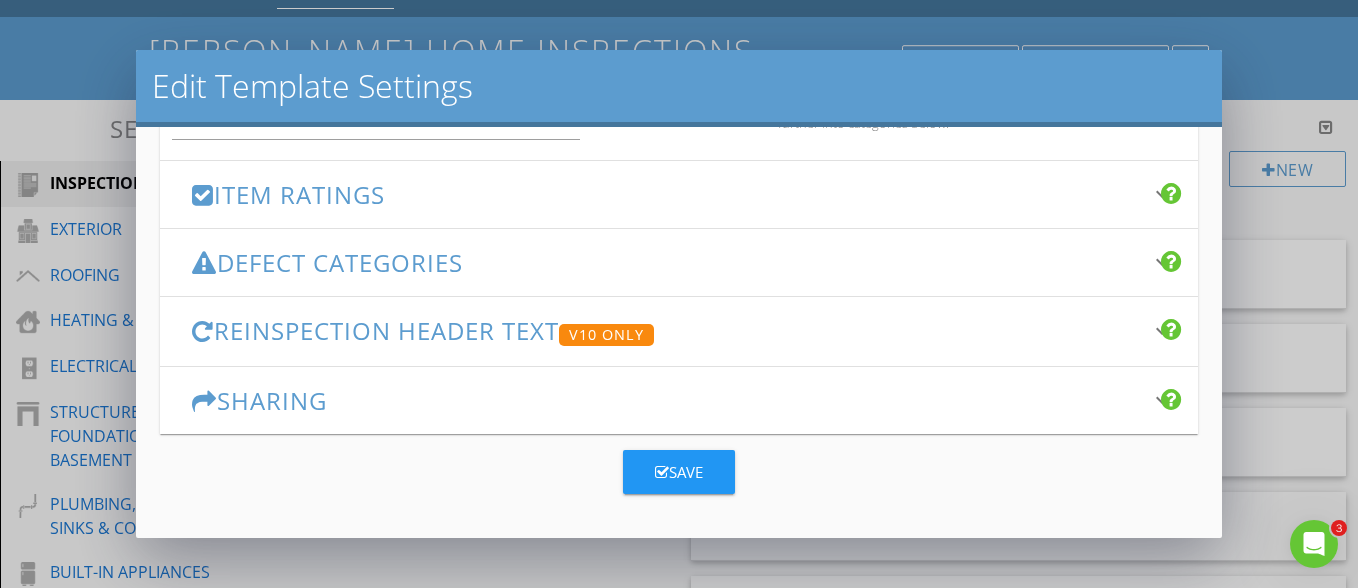 click on "Save" at bounding box center (679, 472) 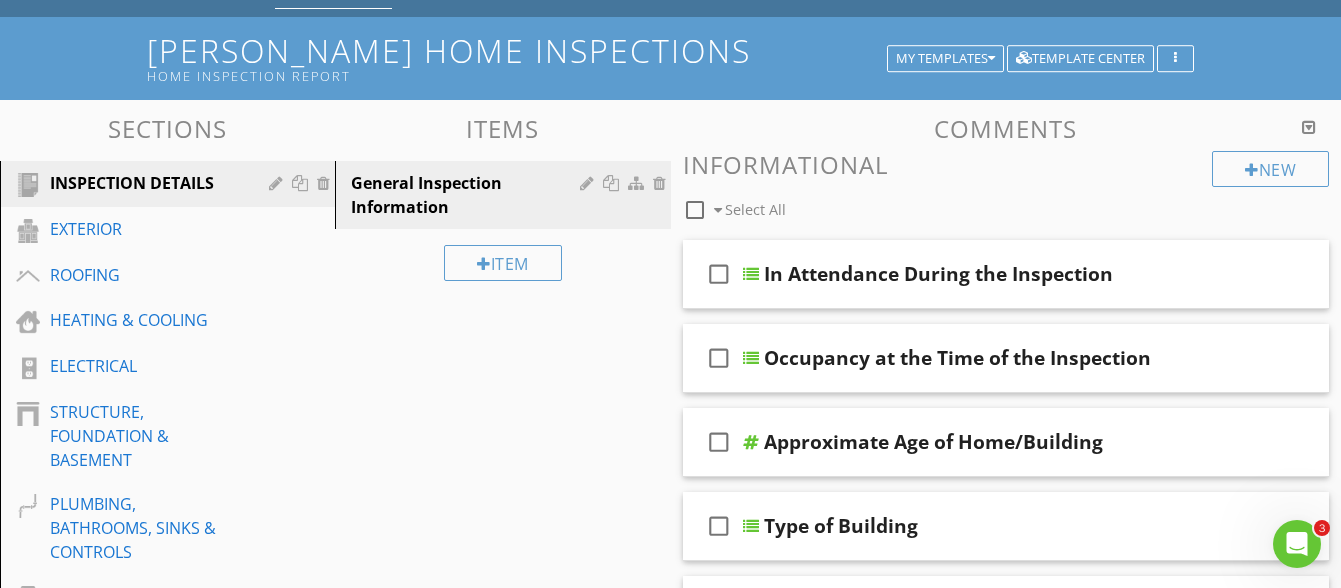 scroll, scrollTop: 0, scrollLeft: 0, axis: both 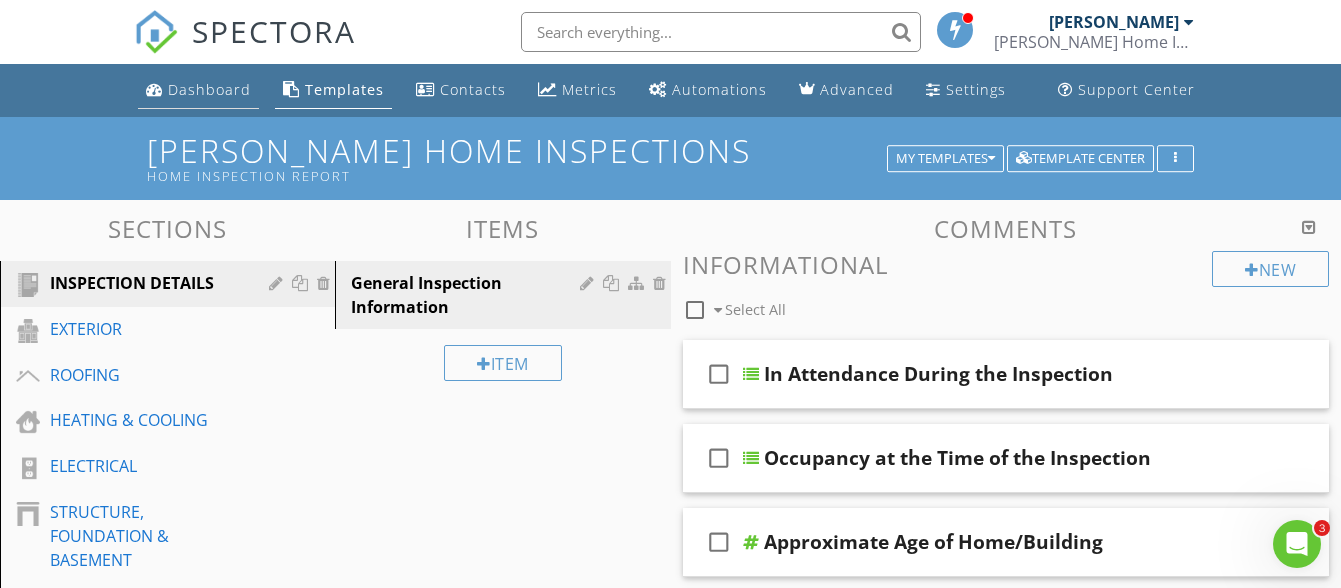 click on "Dashboard" at bounding box center [209, 89] 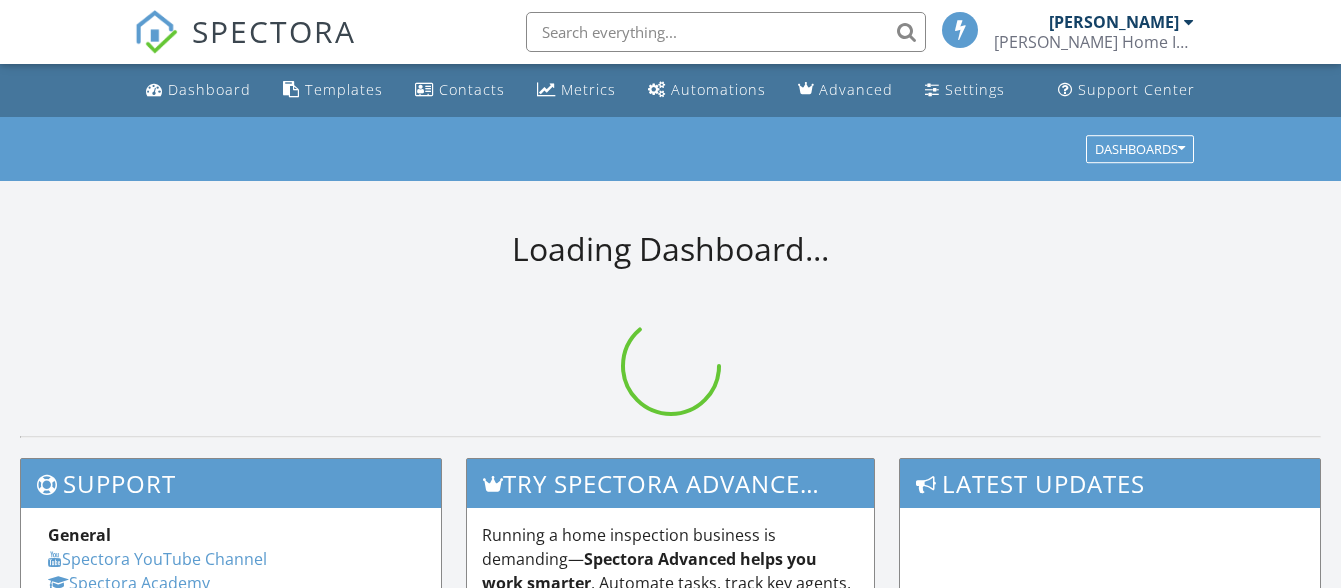 scroll, scrollTop: 0, scrollLeft: 0, axis: both 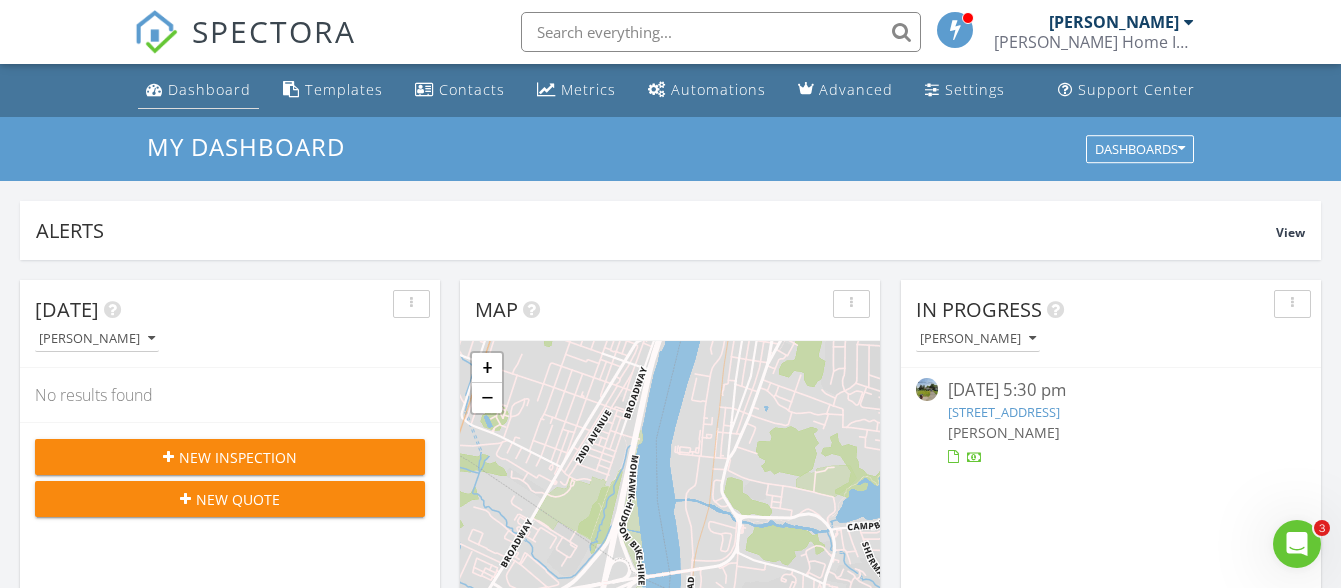 click on "Dashboard" at bounding box center (209, 89) 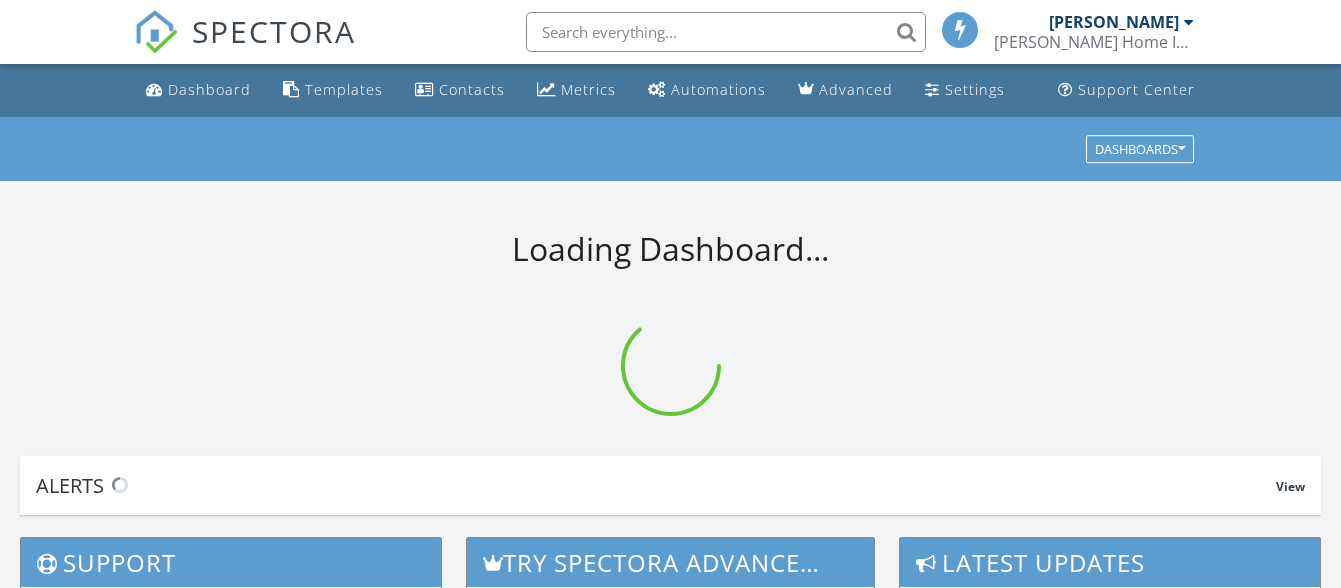 scroll, scrollTop: 0, scrollLeft: 0, axis: both 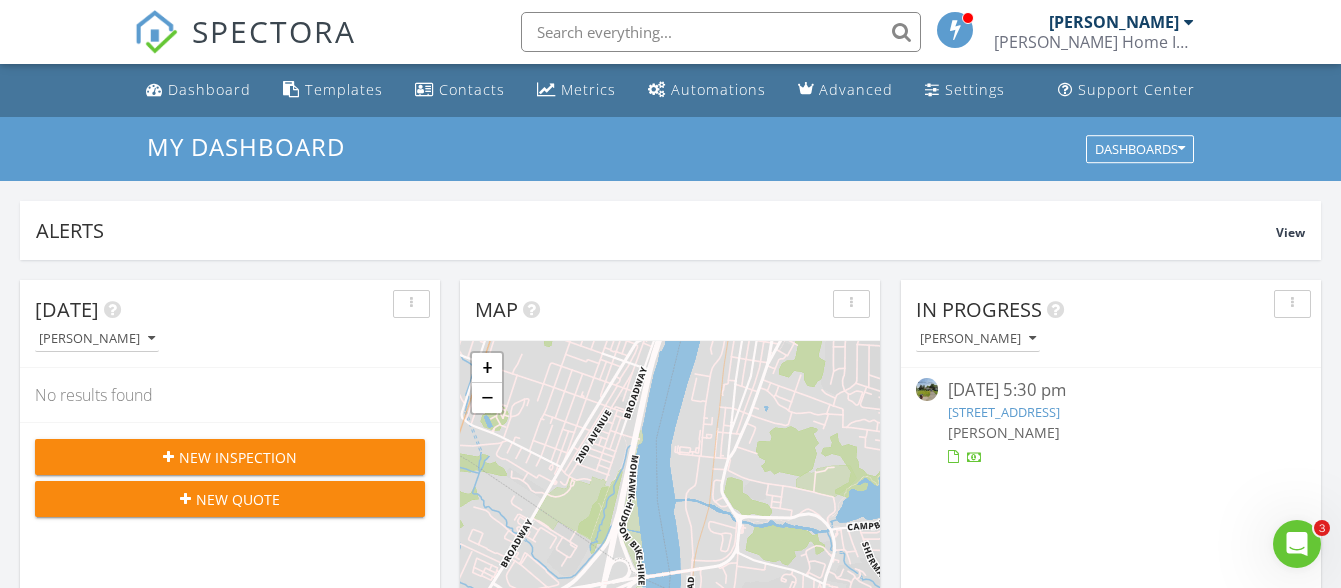 click on "1232 Highbridge Rd, Schenectady, NY 12303" at bounding box center (1004, 412) 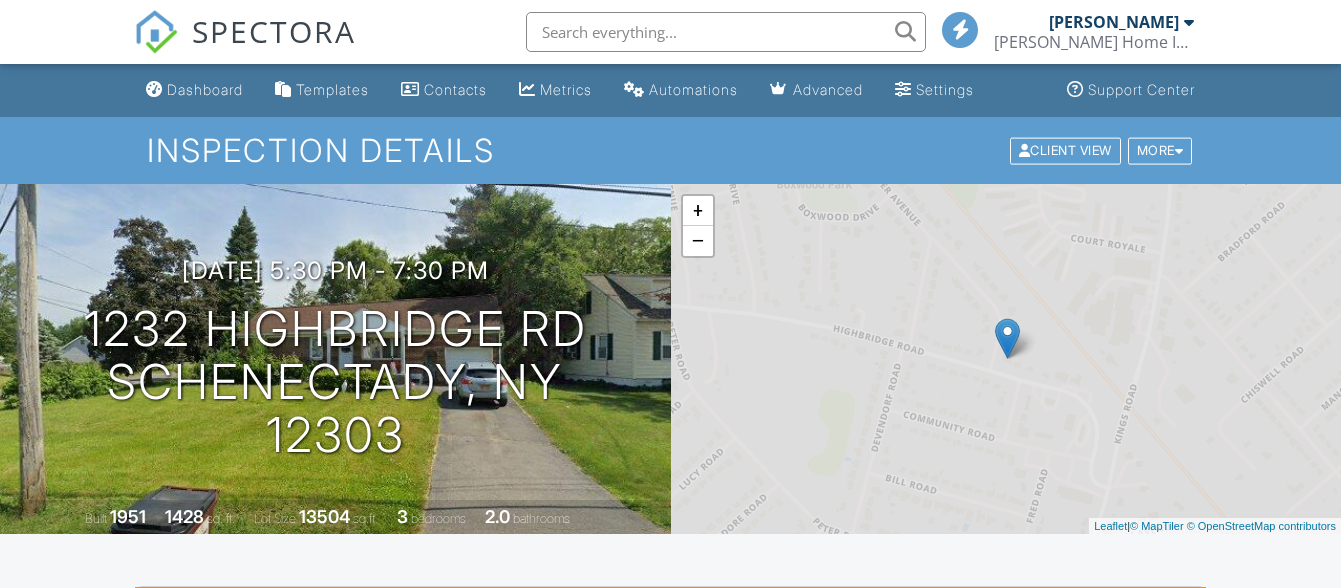 scroll, scrollTop: 0, scrollLeft: 0, axis: both 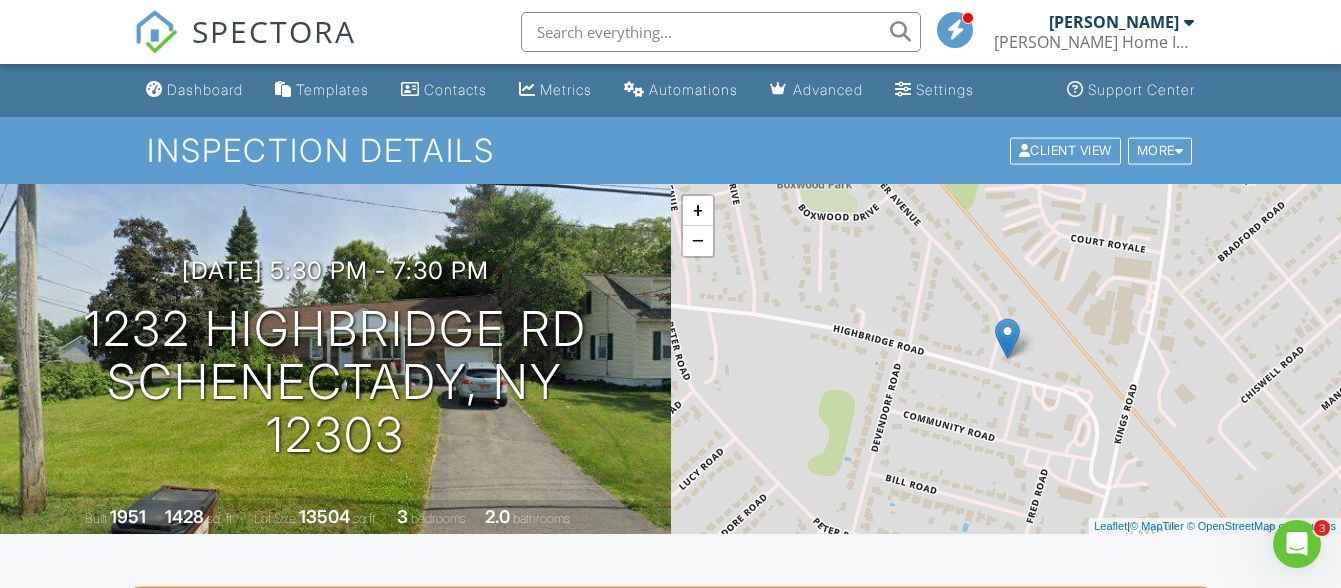 click on "Inspection Details
Client View
More
Property Details
Reschedule
Reorder / Copy
Share
Cancel
[GEOGRAPHIC_DATA]
Print Order
Convert to V9
View Change Log" at bounding box center [670, 150] 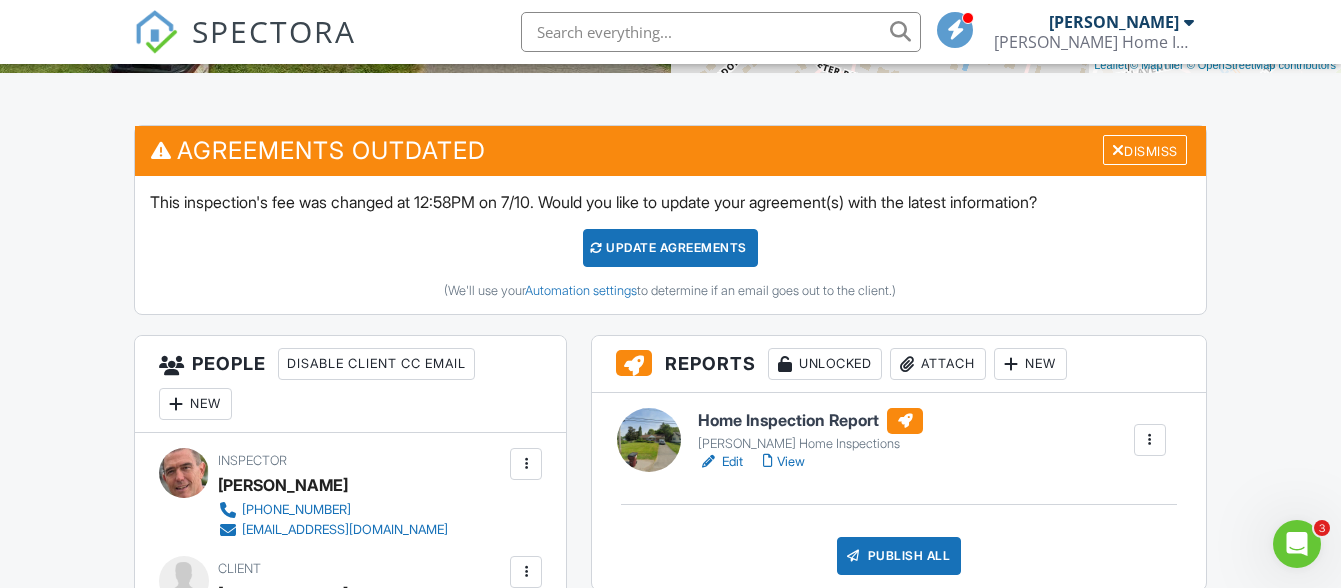 scroll, scrollTop: 500, scrollLeft: 0, axis: vertical 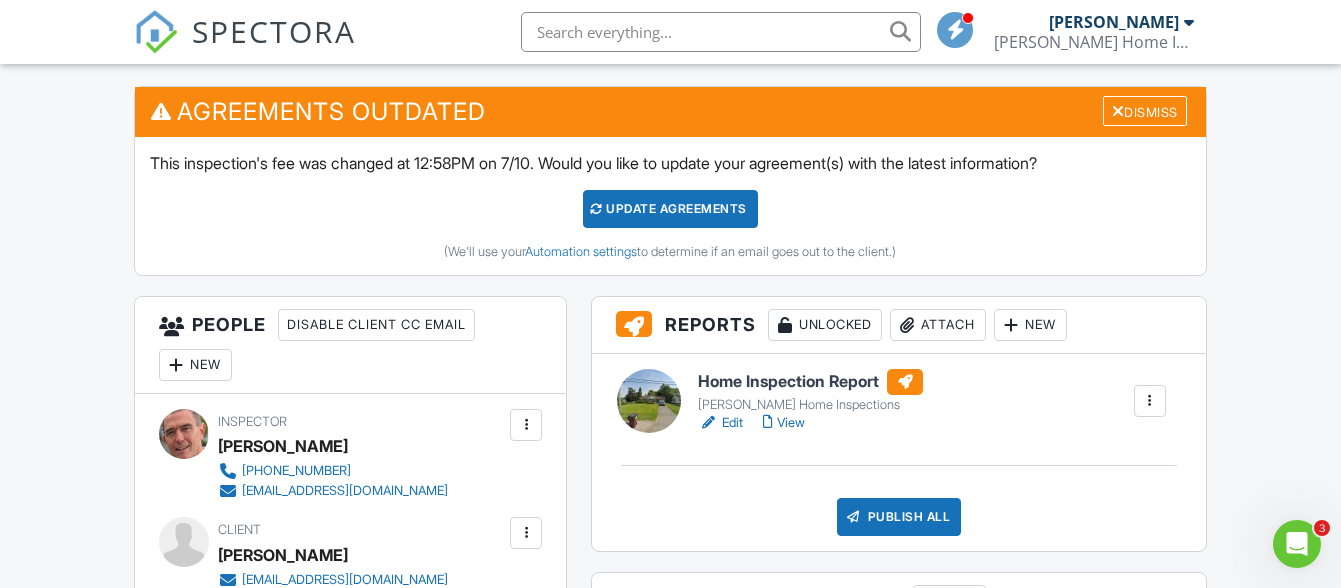 click on "Edit" at bounding box center [720, 423] 